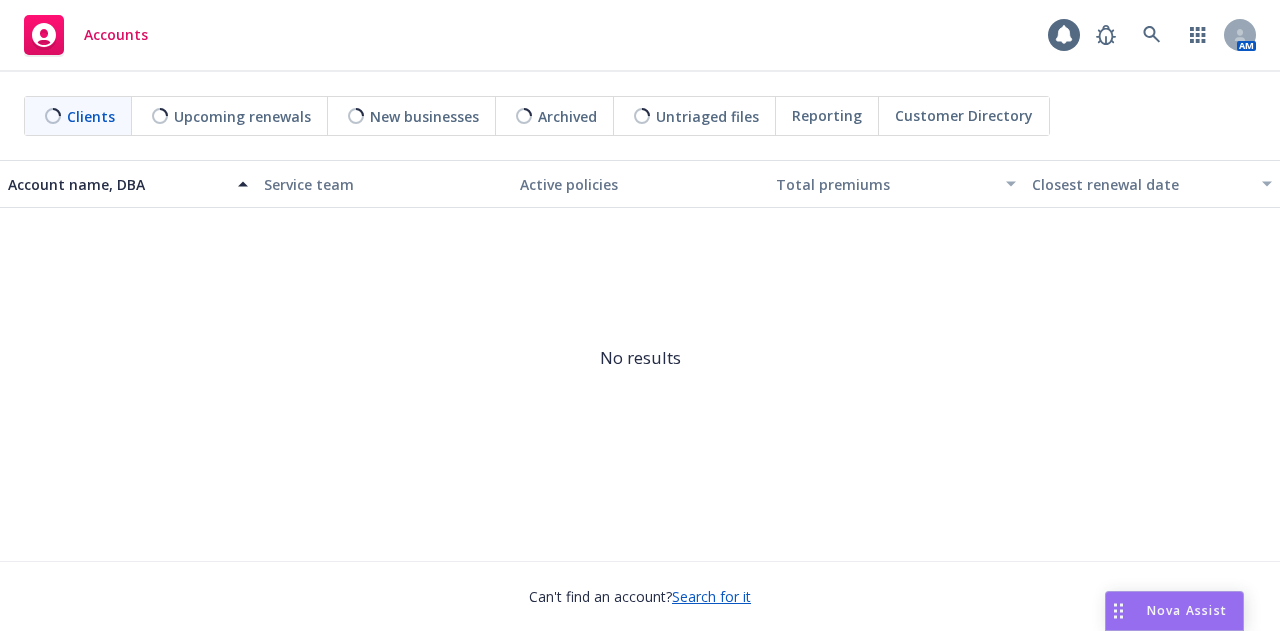 scroll, scrollTop: 0, scrollLeft: 0, axis: both 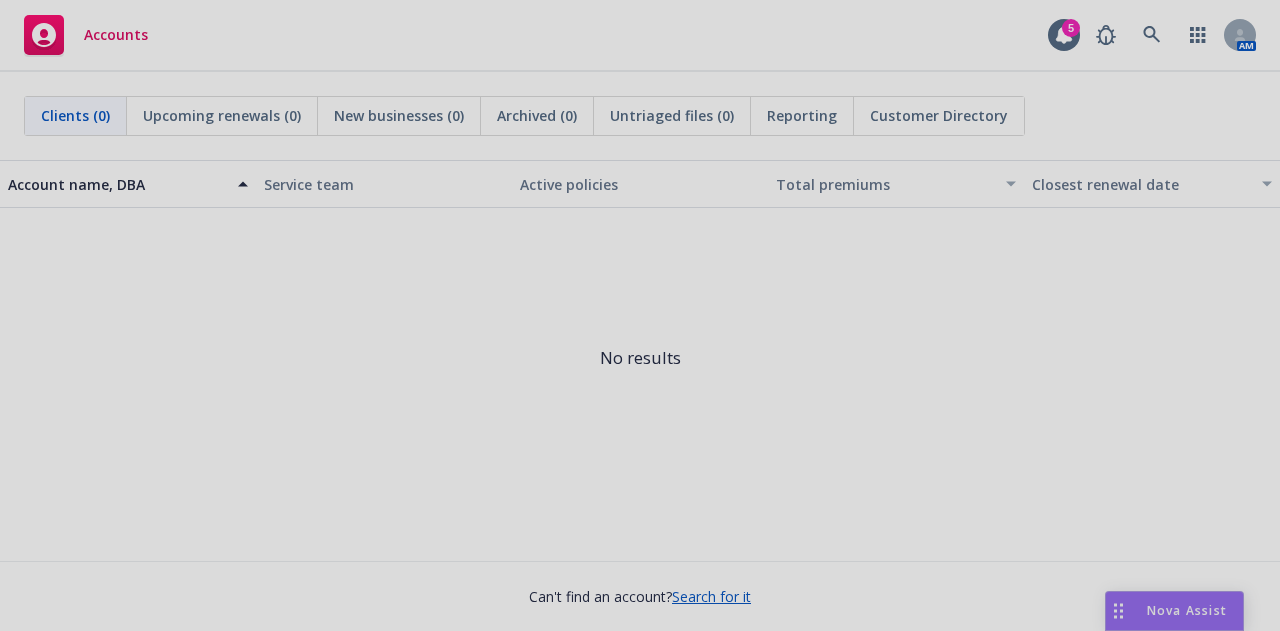 click at bounding box center (640, 315) 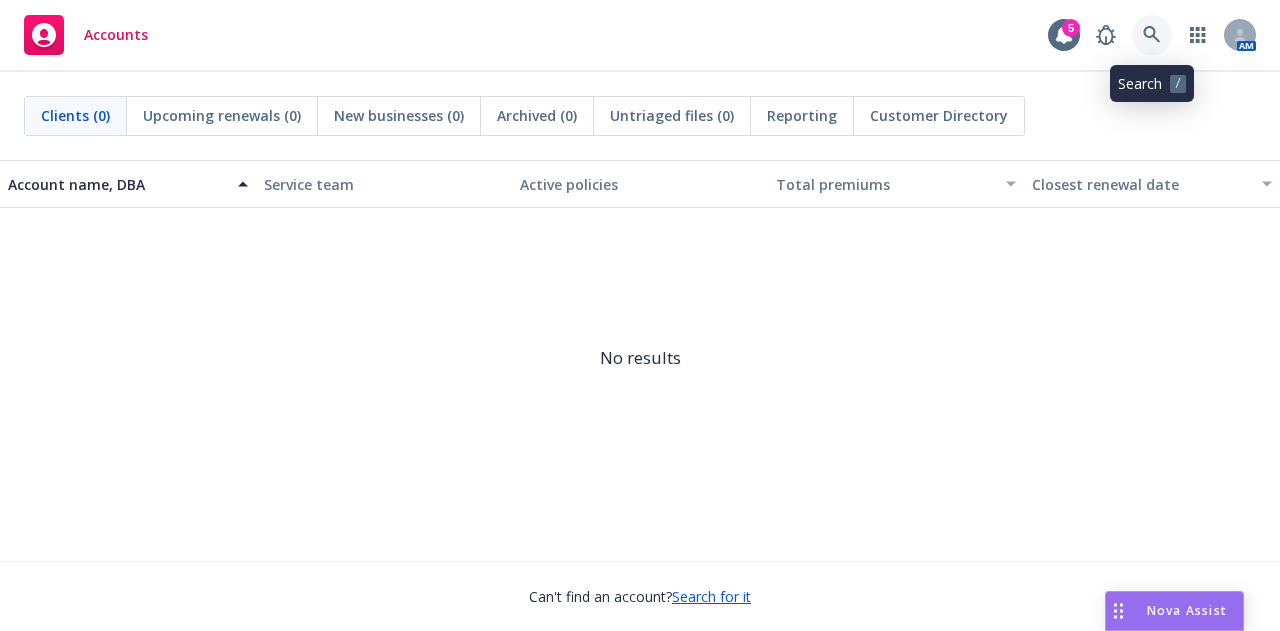 click 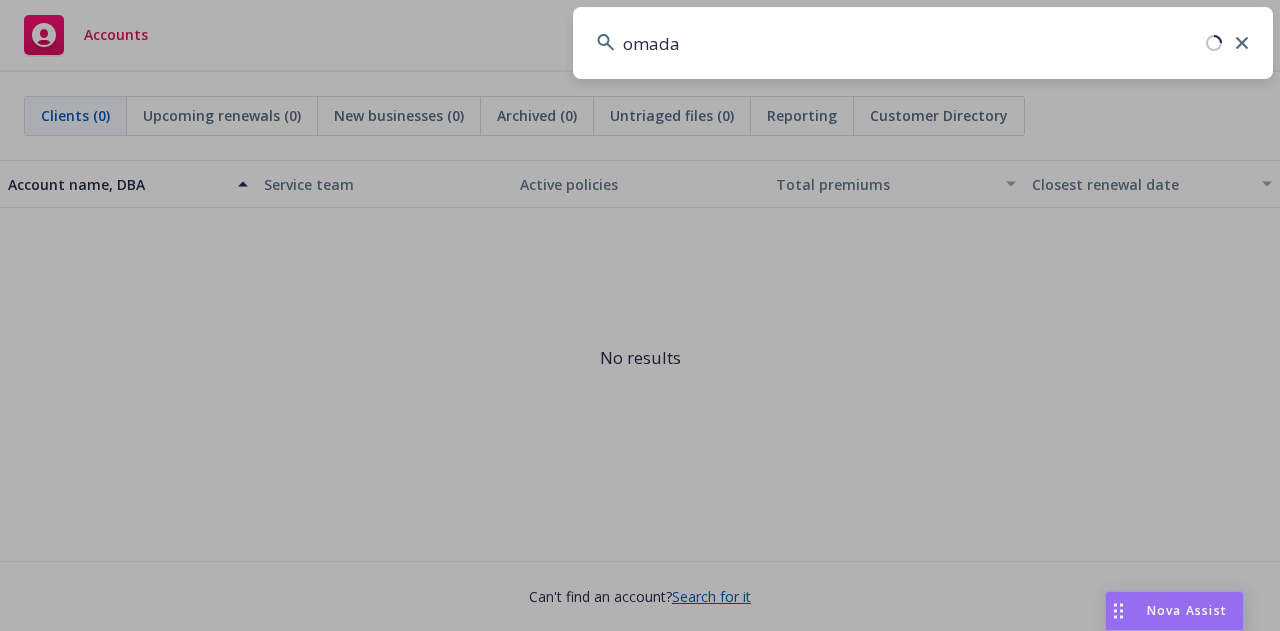 type on "omada" 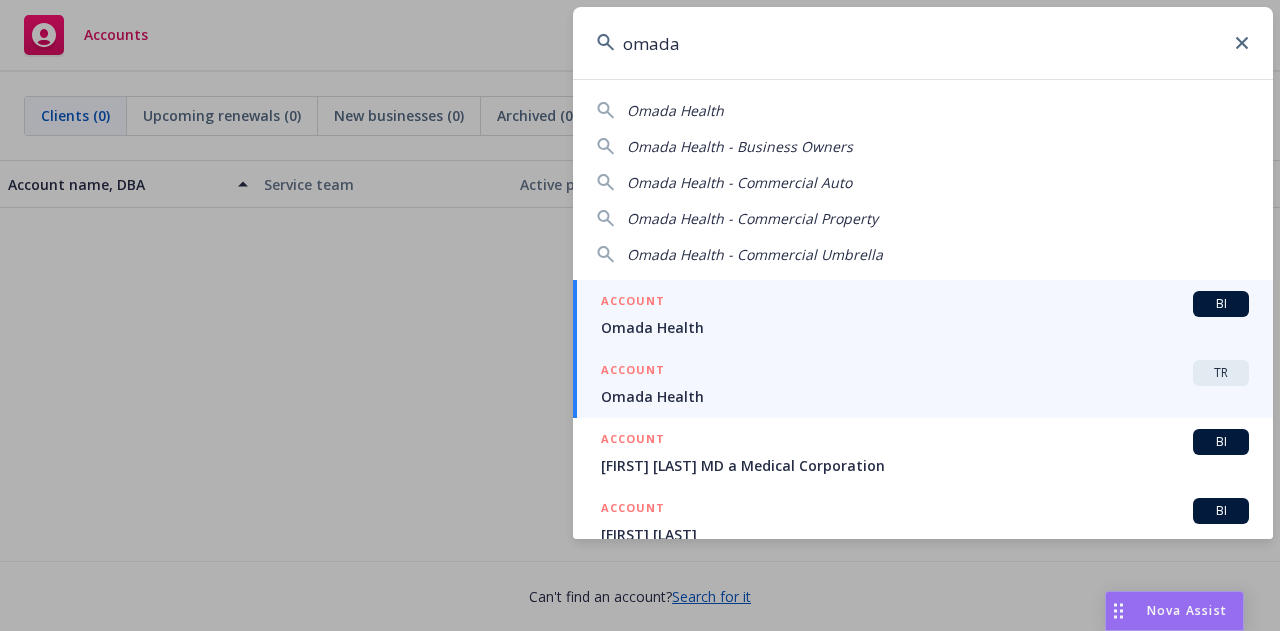 click on "Omada Health" at bounding box center (925, 396) 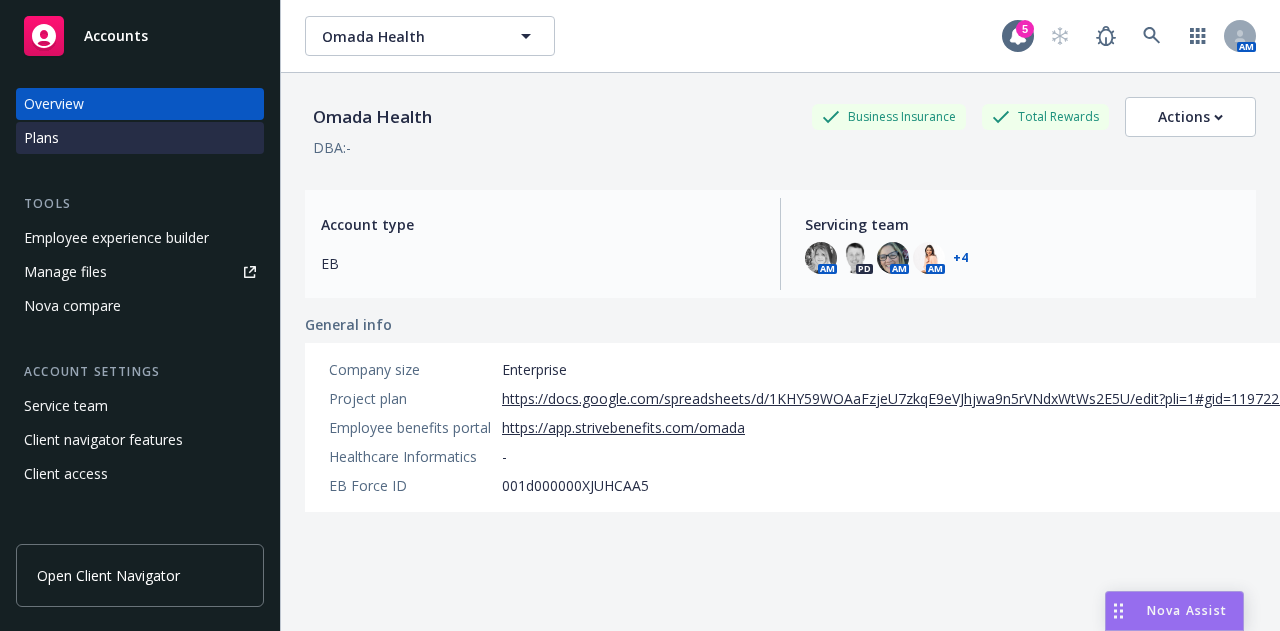 click on "Plans" at bounding box center [140, 138] 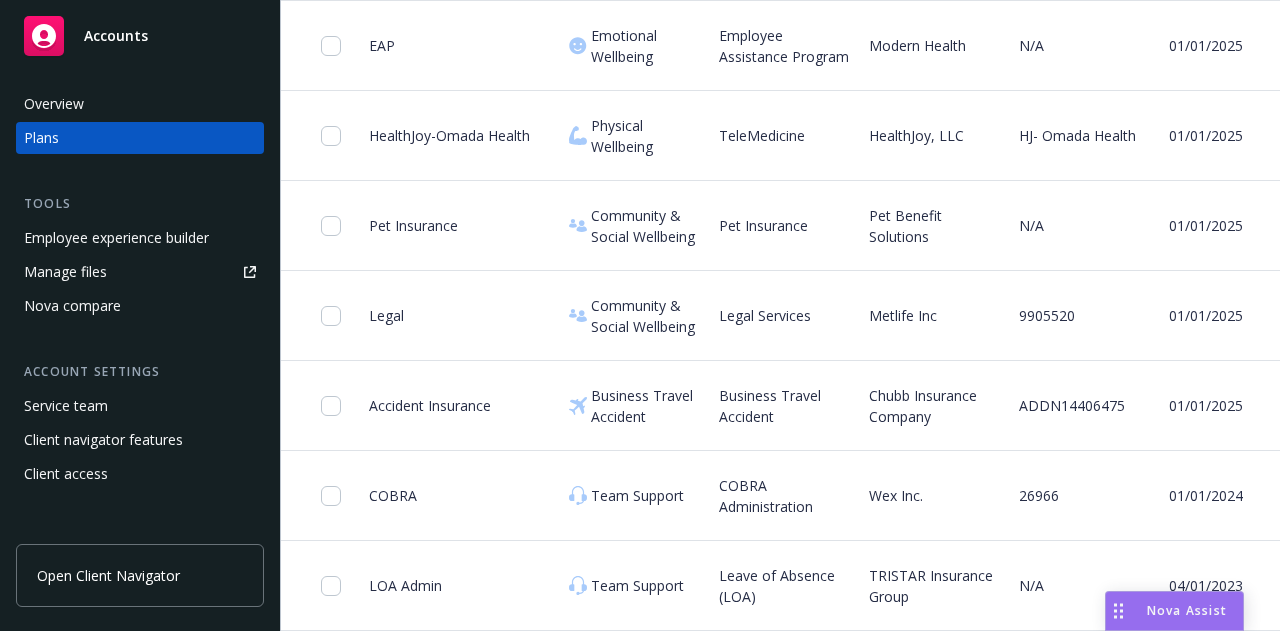 scroll, scrollTop: 2728, scrollLeft: 0, axis: vertical 